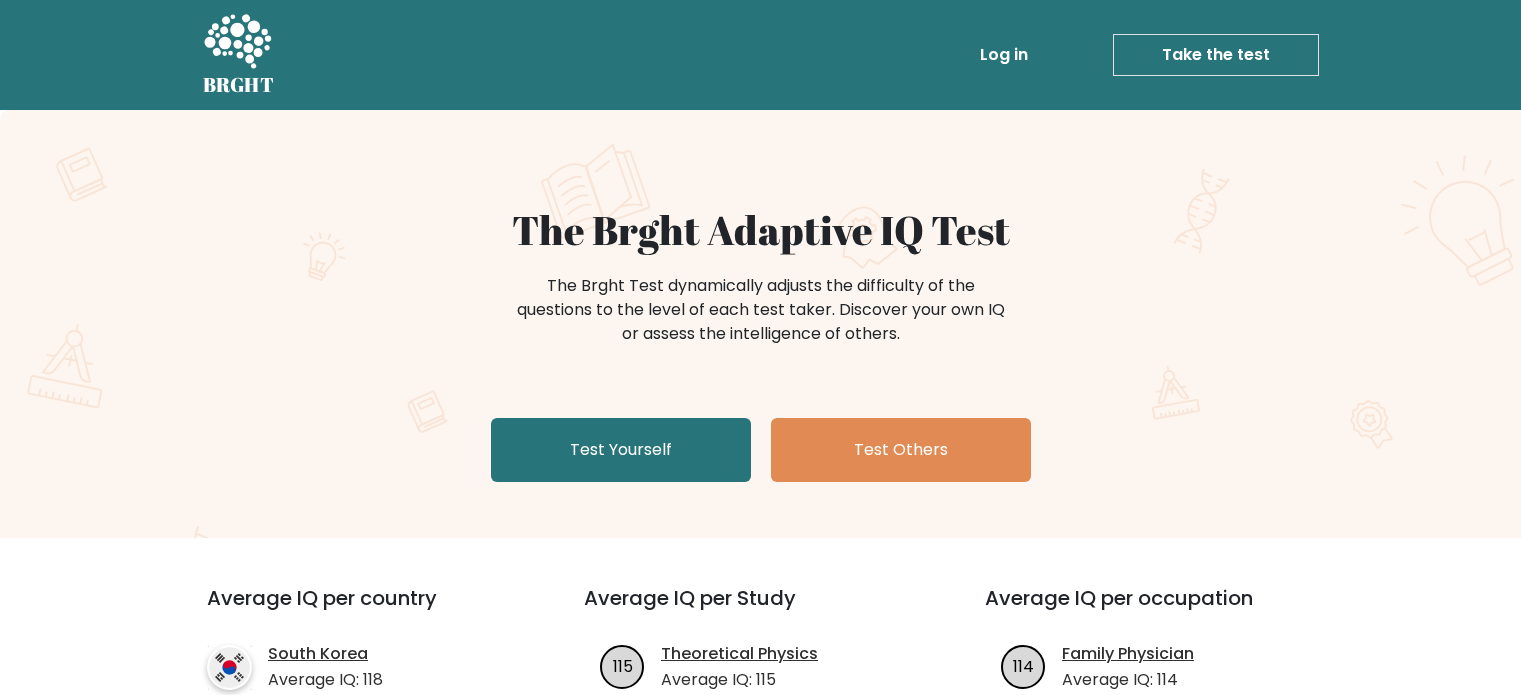 scroll, scrollTop: 0, scrollLeft: 0, axis: both 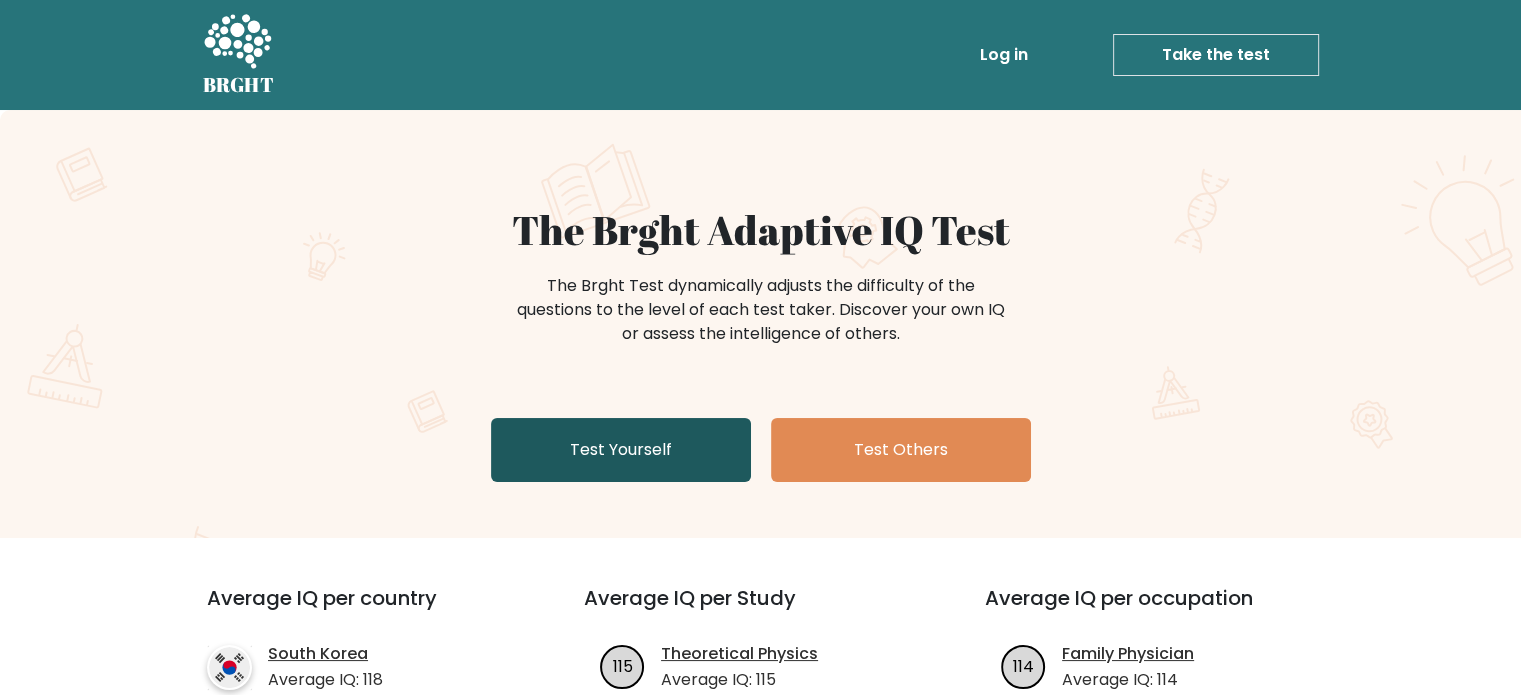 click on "Test Yourself" at bounding box center [621, 450] 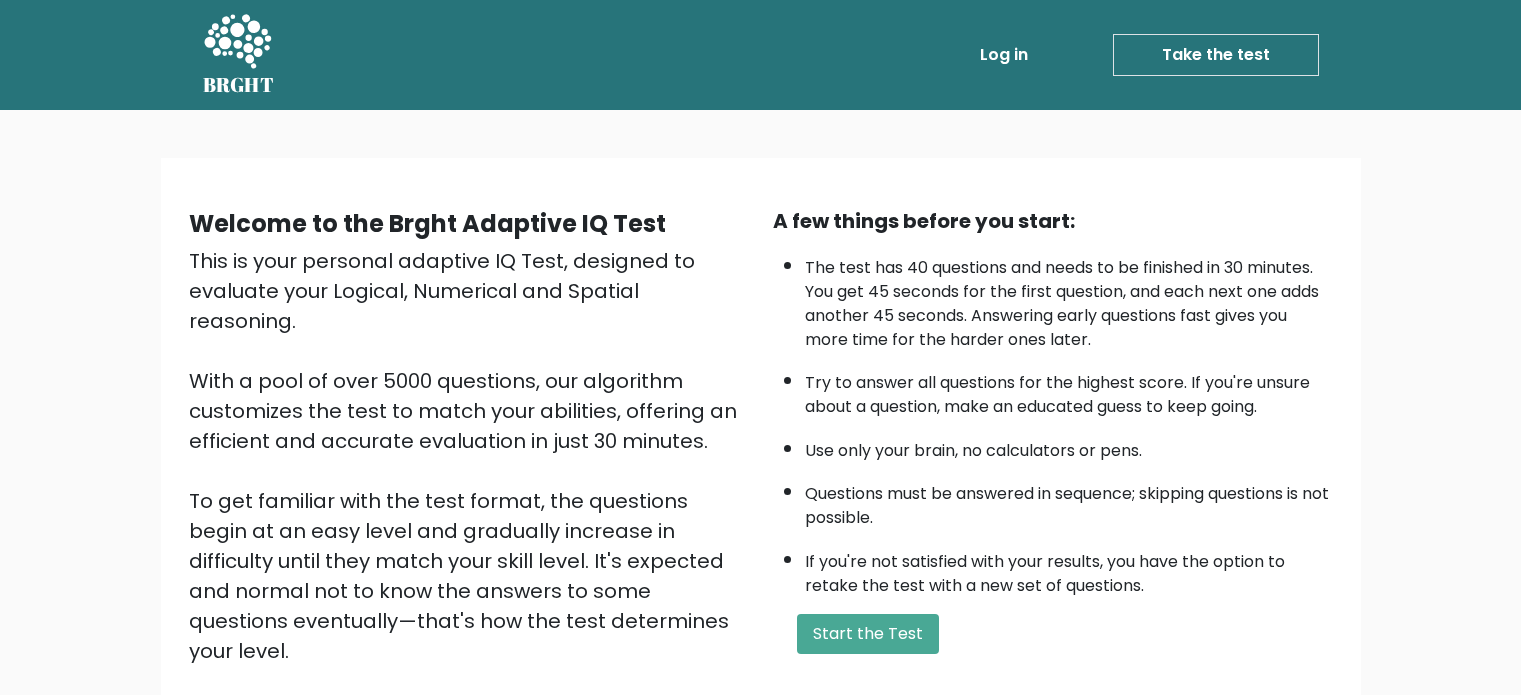 scroll, scrollTop: 0, scrollLeft: 0, axis: both 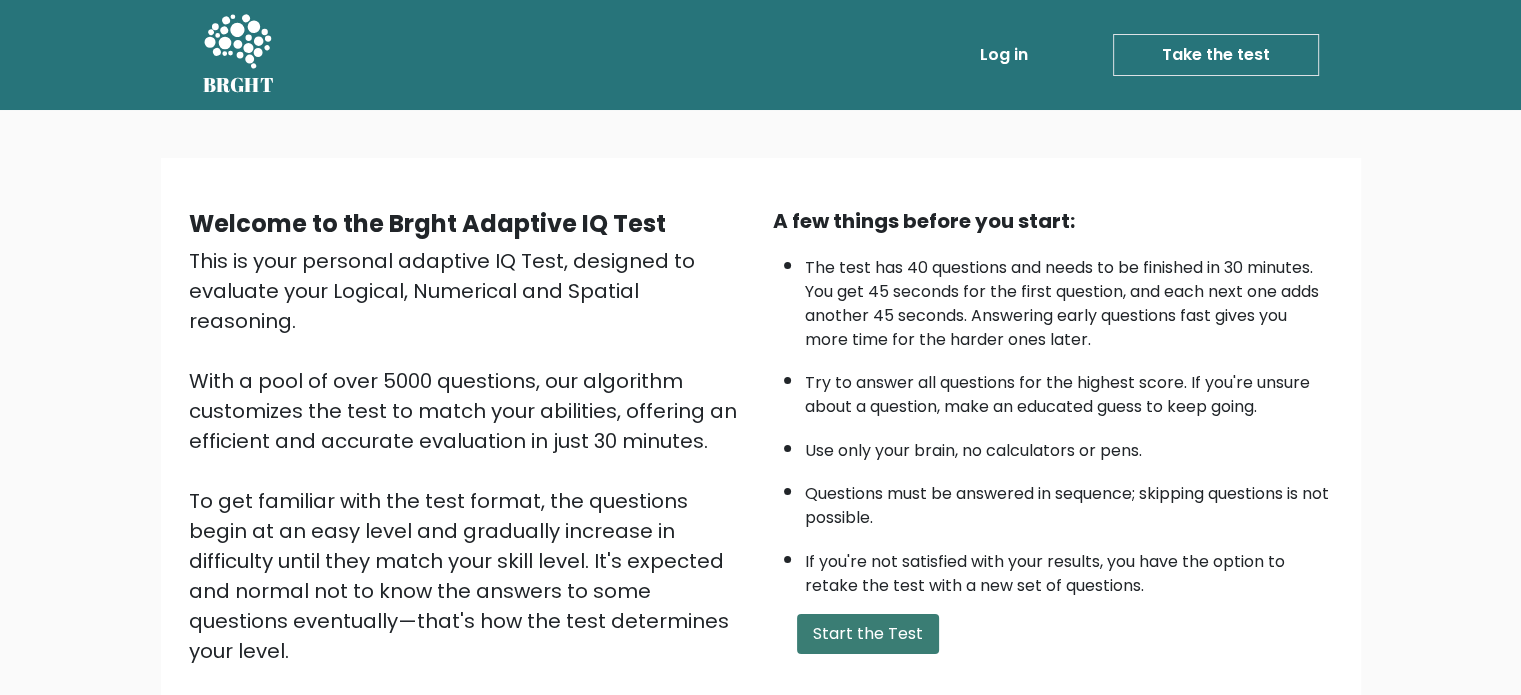 click on "Start the Test" at bounding box center (868, 634) 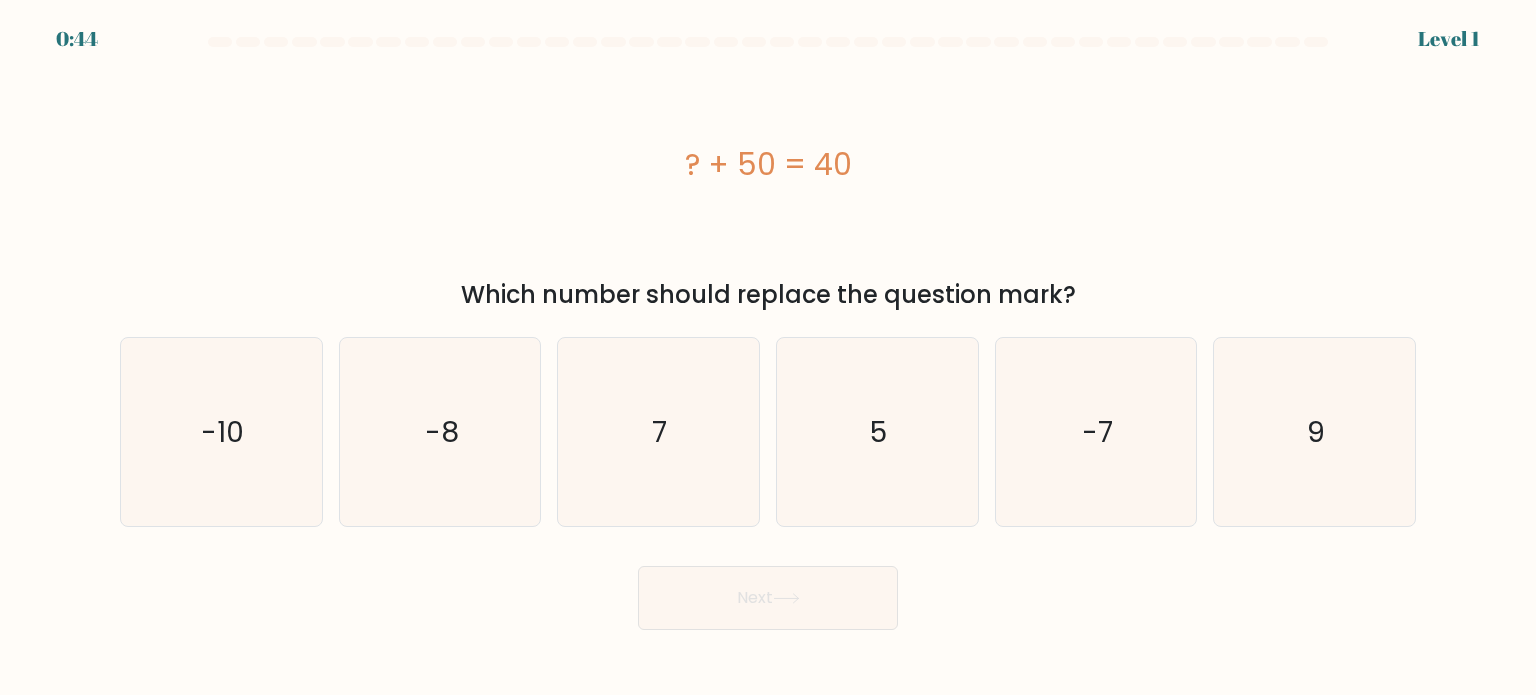 scroll, scrollTop: 0, scrollLeft: 0, axis: both 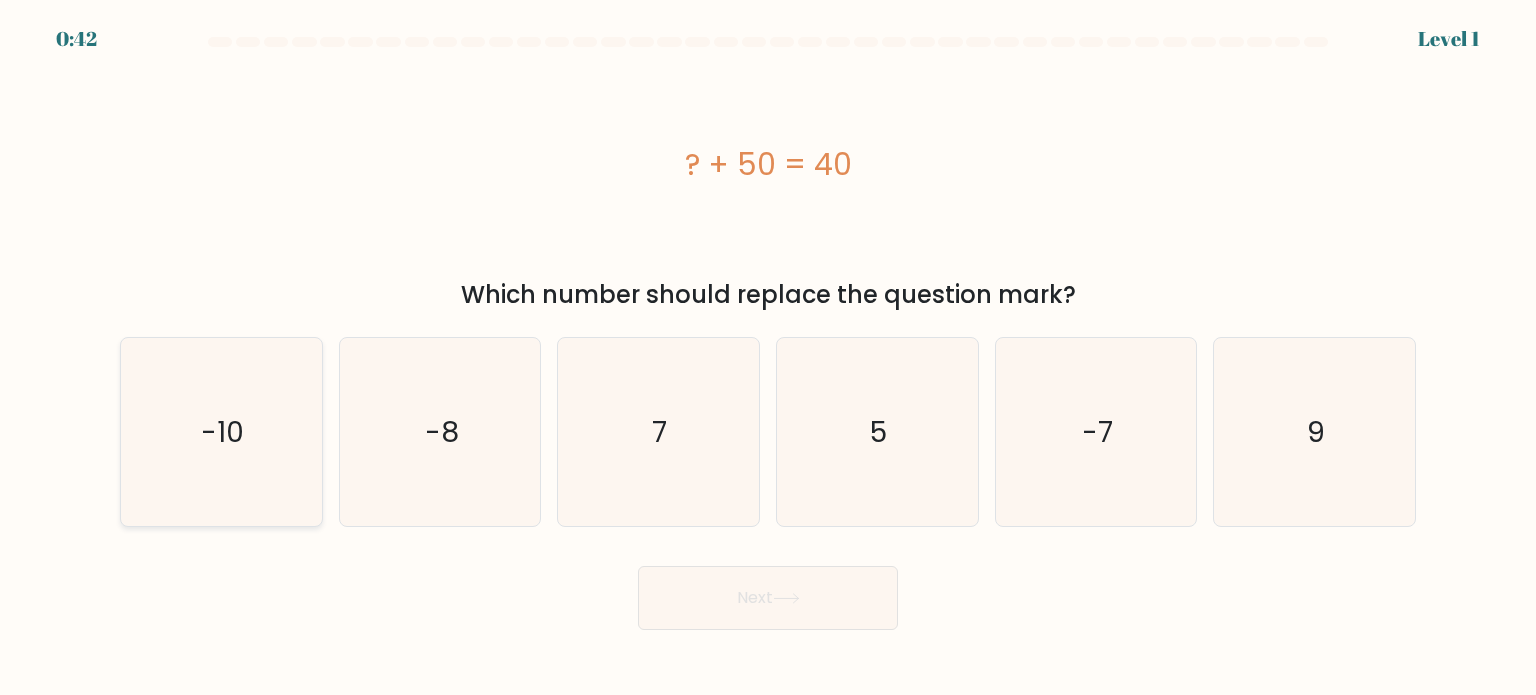 click on "-10" 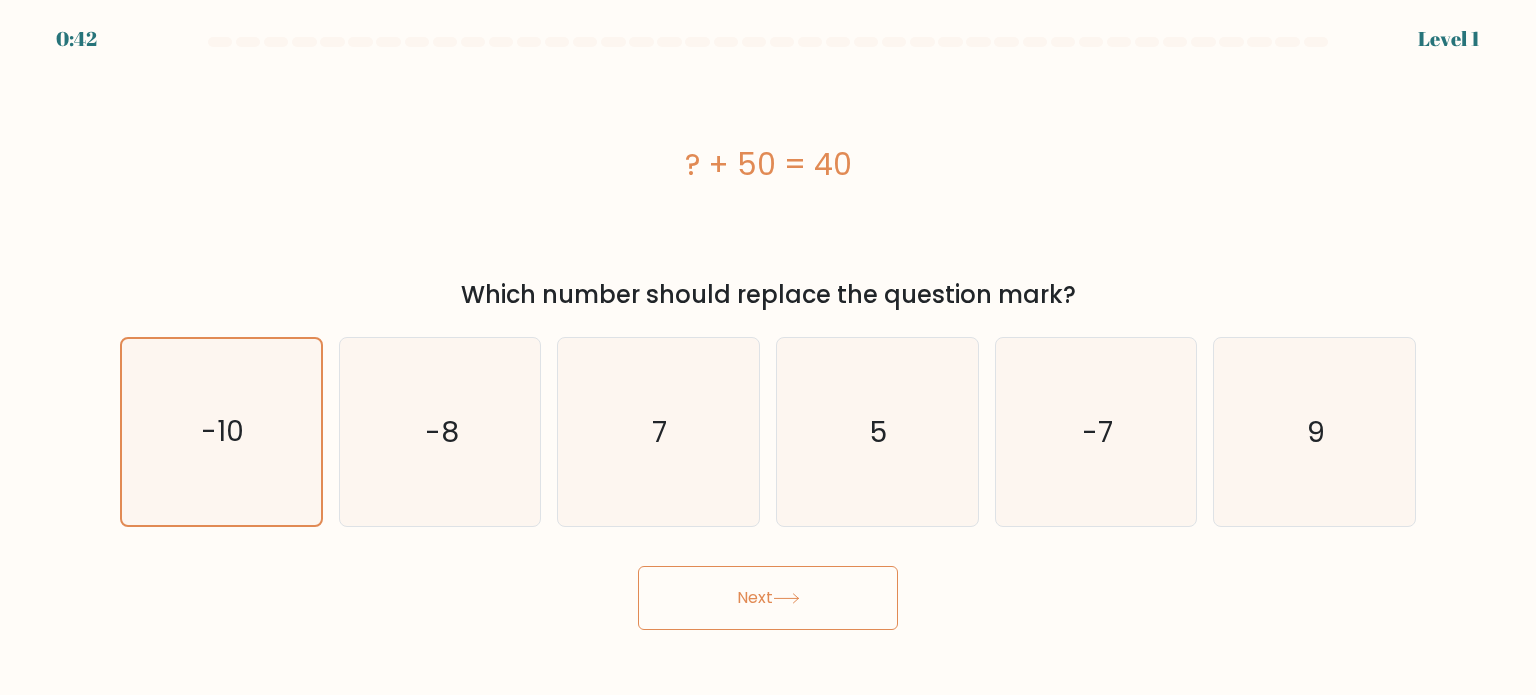 click on "Next" at bounding box center (768, 598) 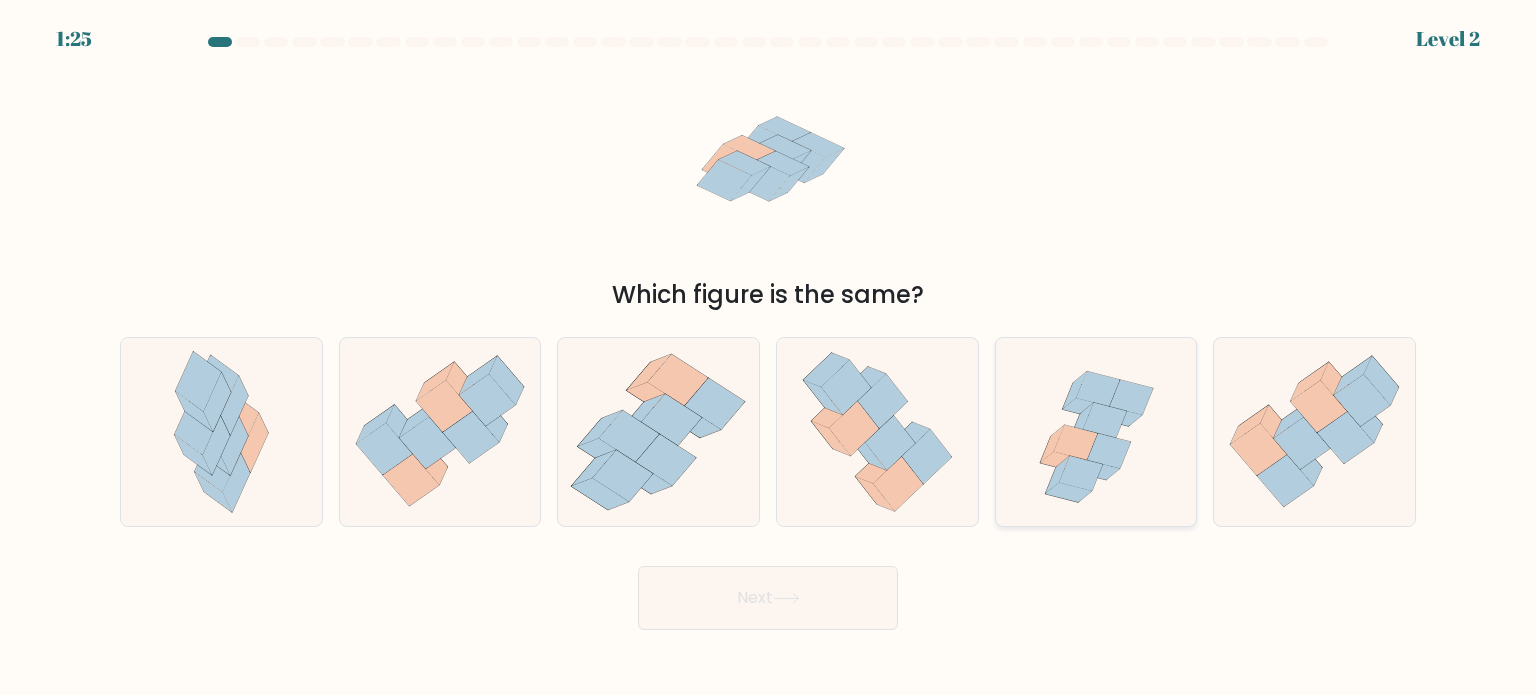 click 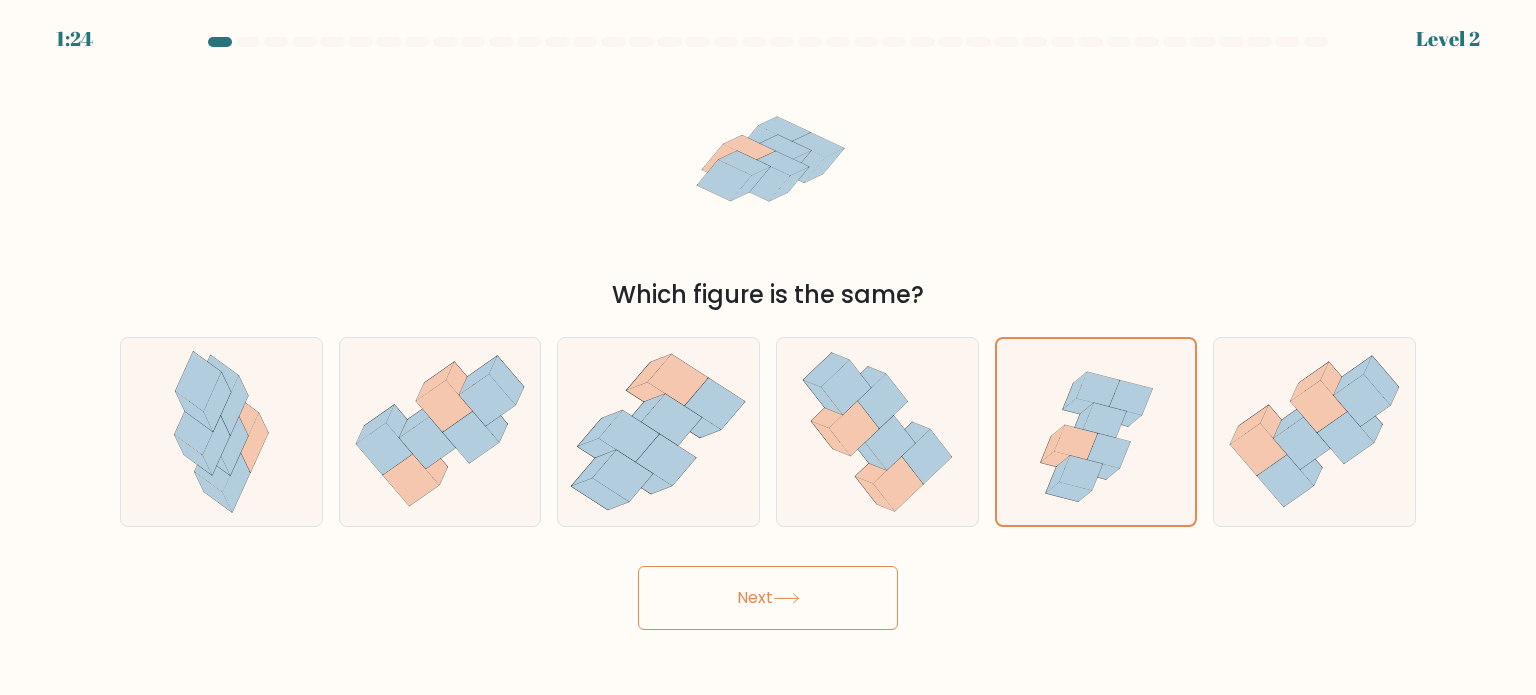 click on "Next" at bounding box center (768, 598) 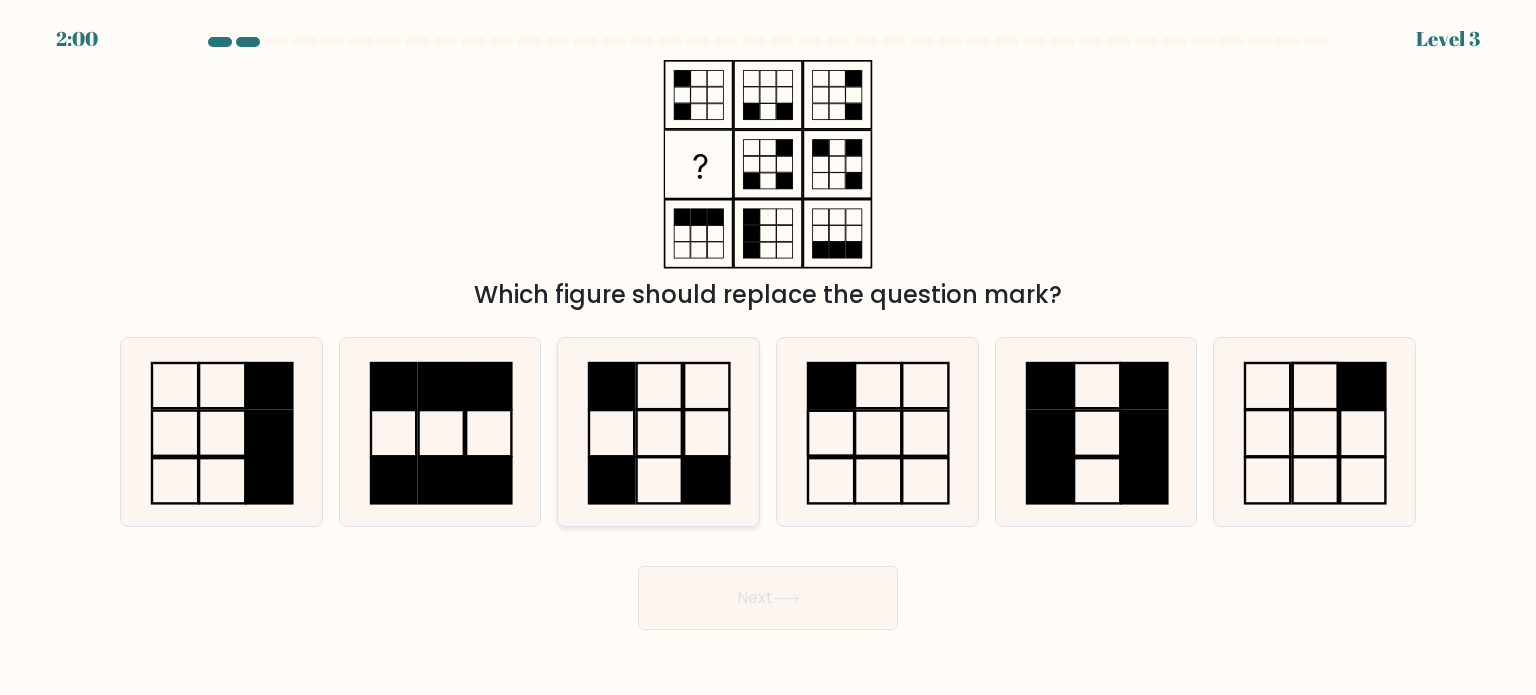 click 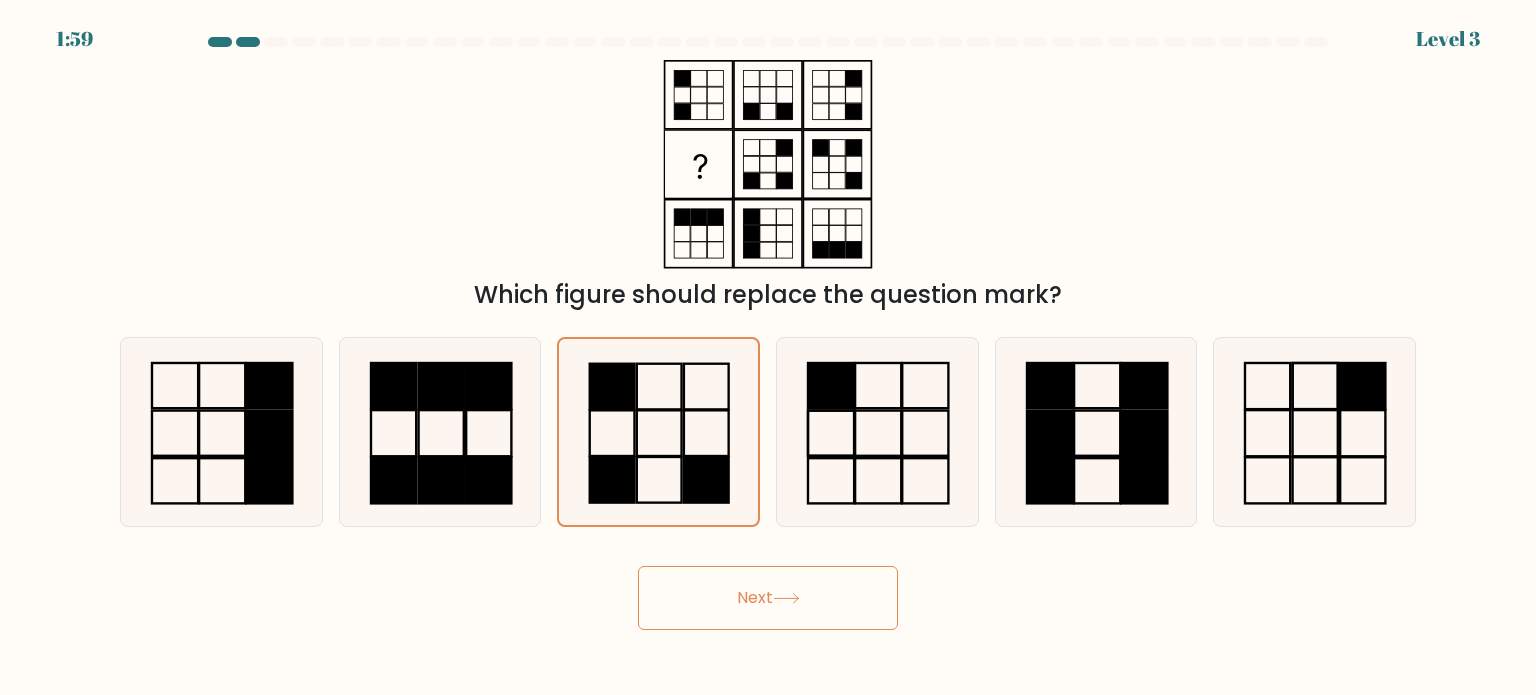 click on "Next" at bounding box center [768, 598] 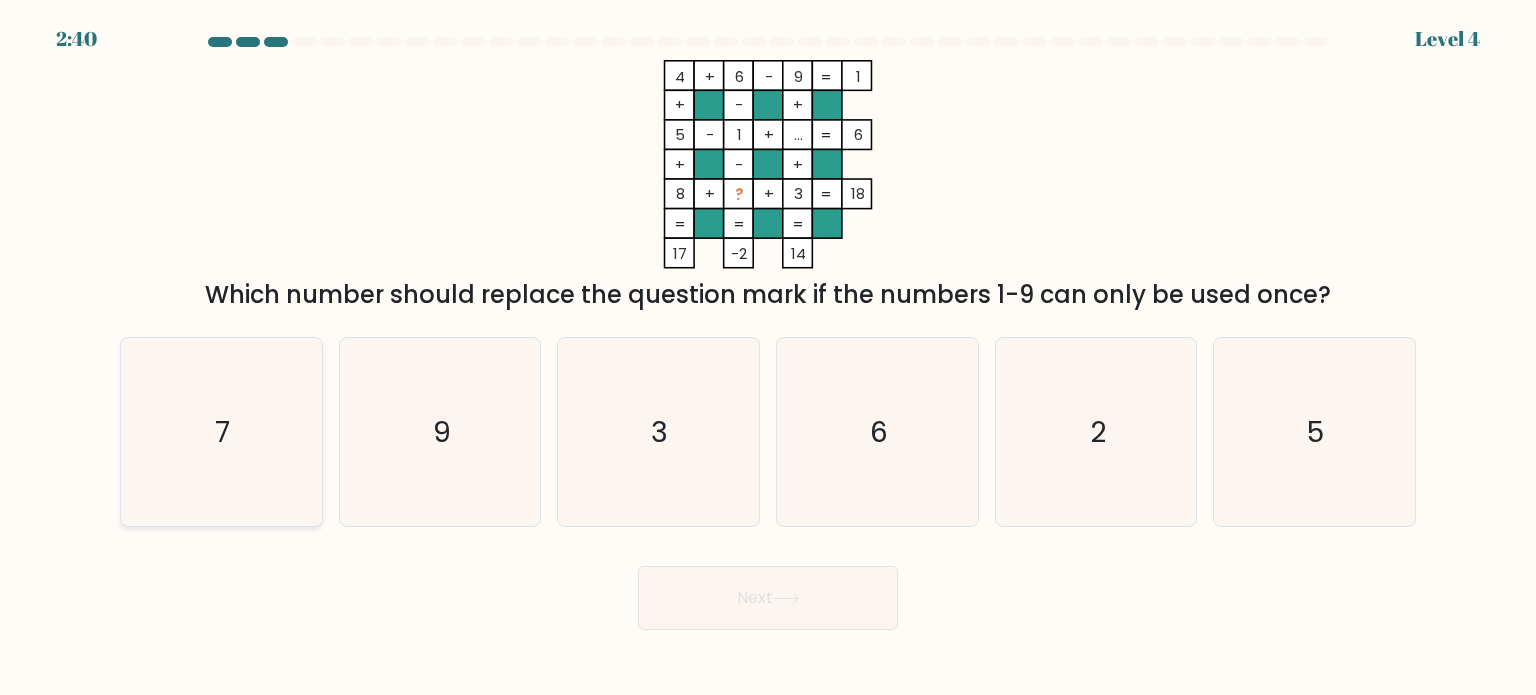click on "7" 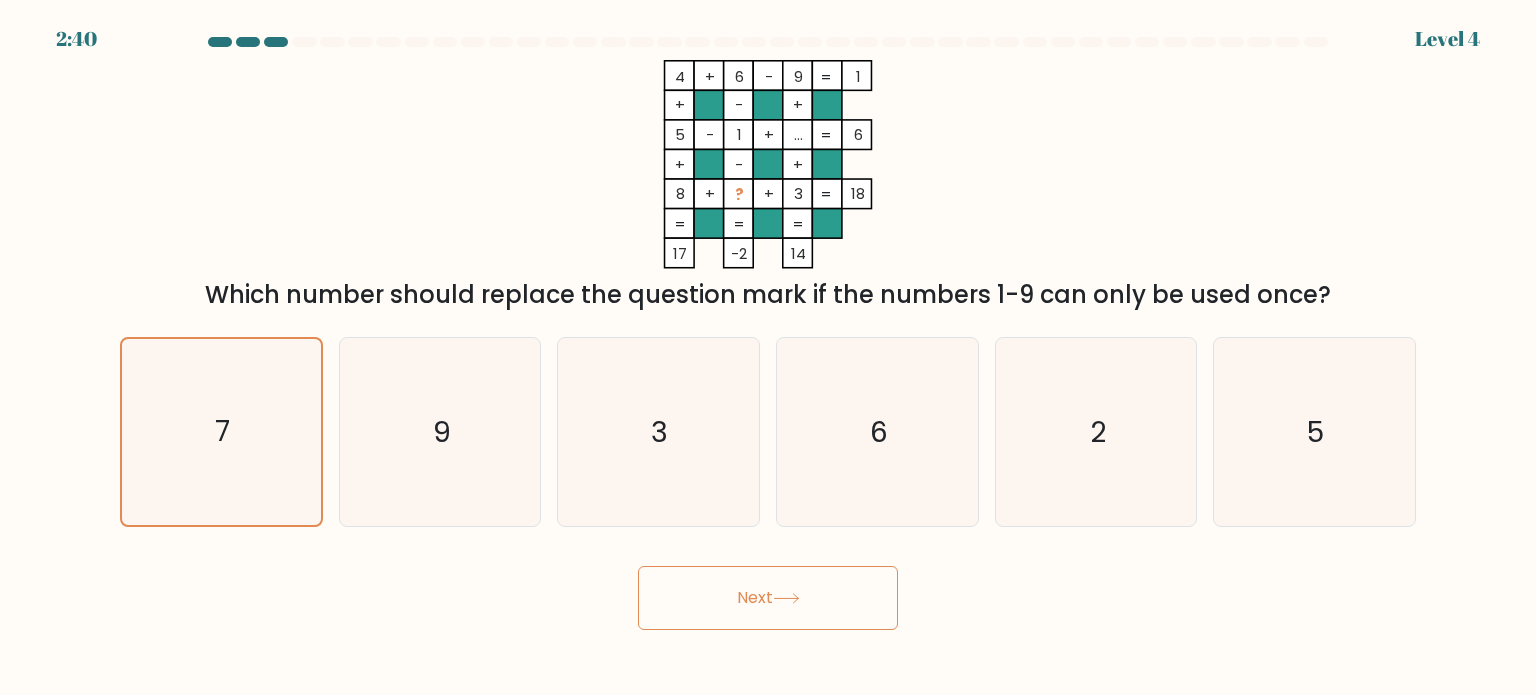 click on "Next" at bounding box center (768, 598) 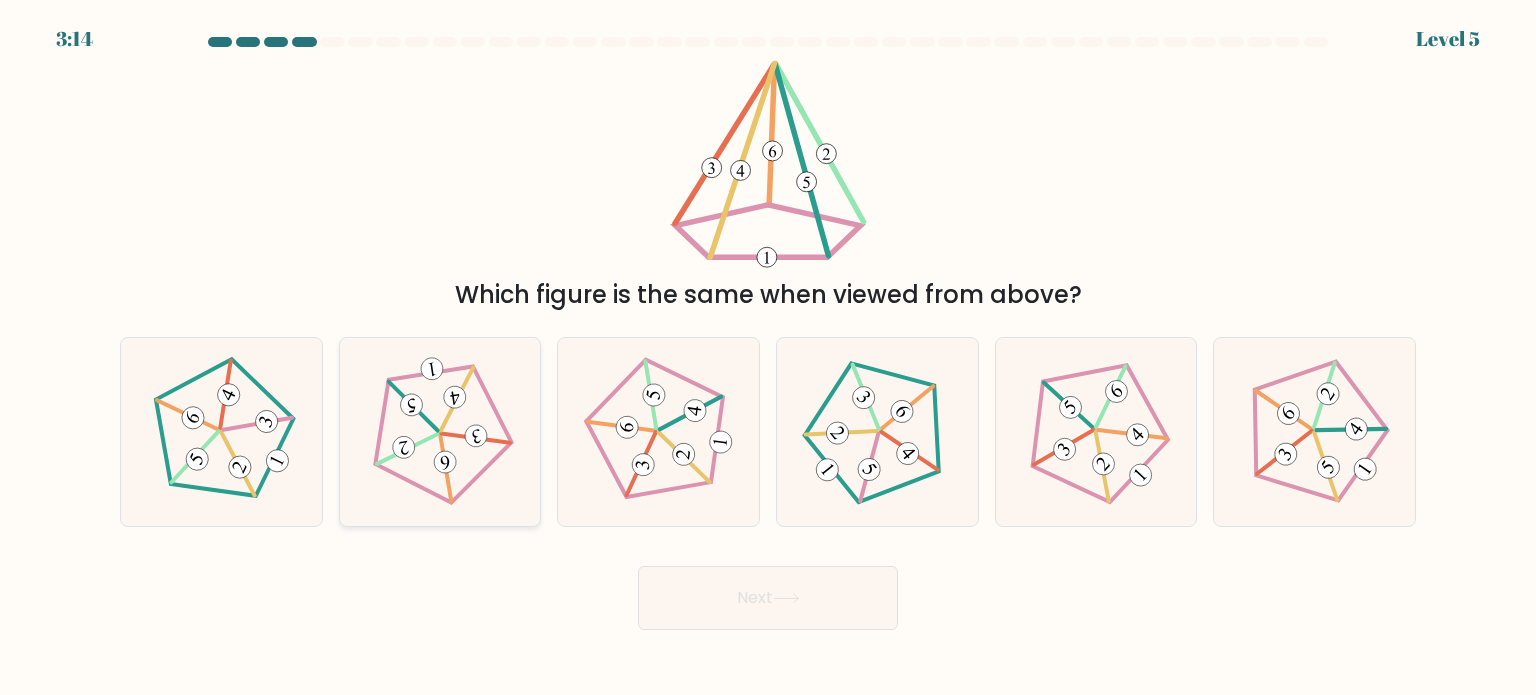 click 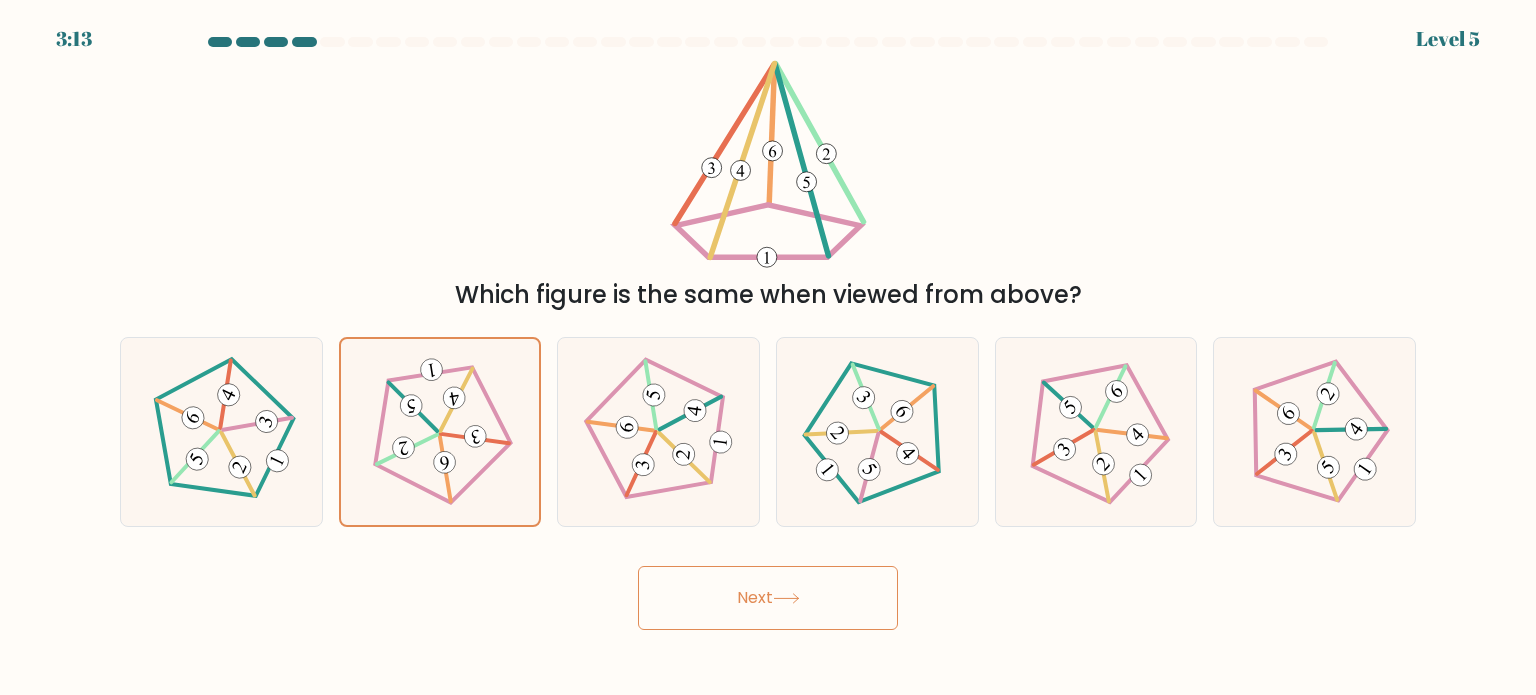 click on "Next" at bounding box center (768, 598) 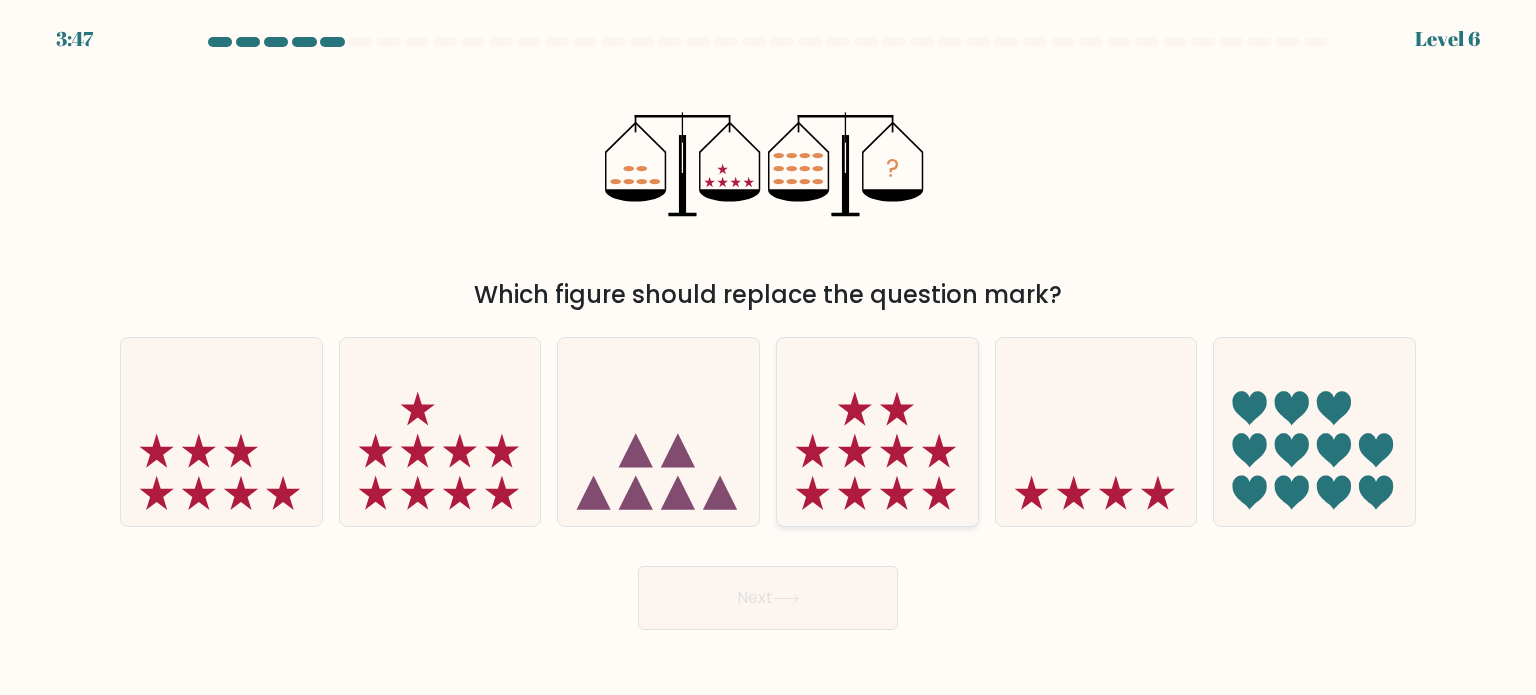 click 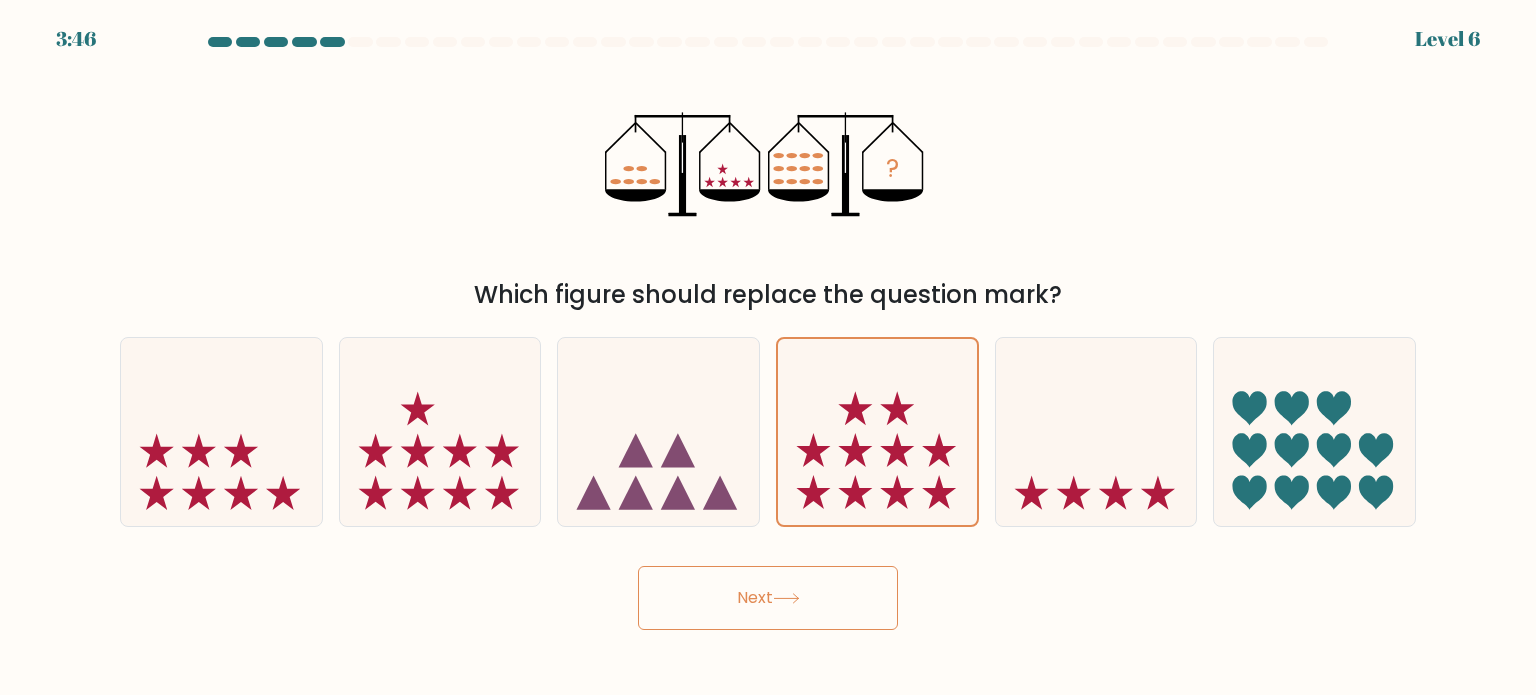 click on "Next" at bounding box center [768, 598] 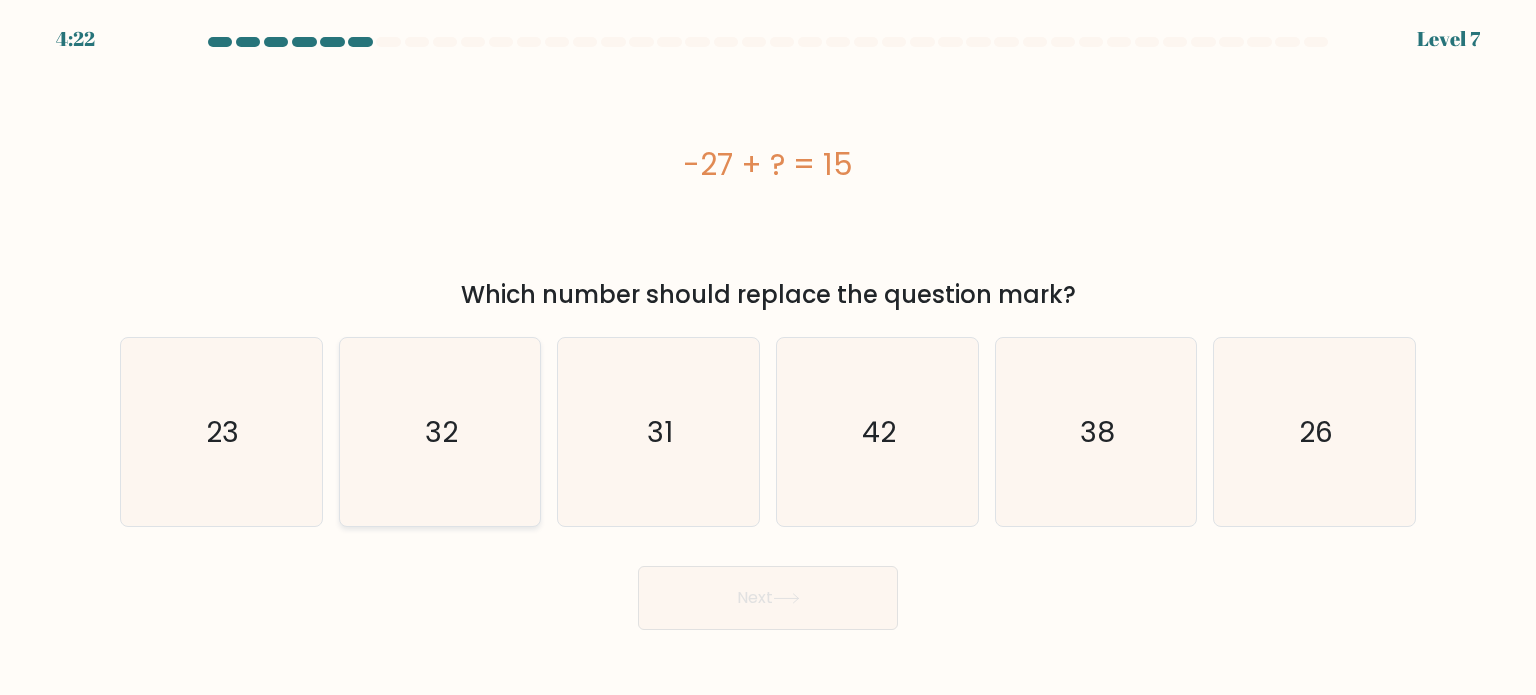 click on "32" 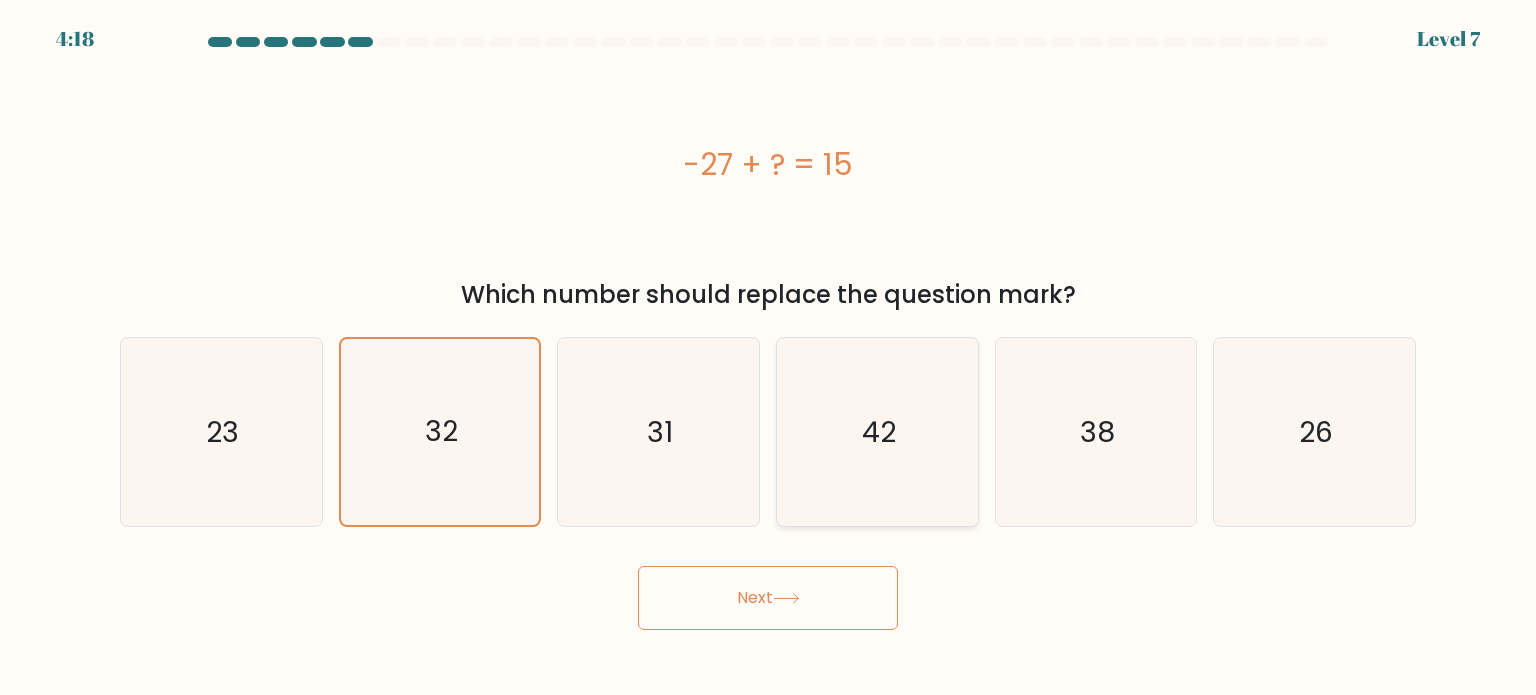 click on "42" 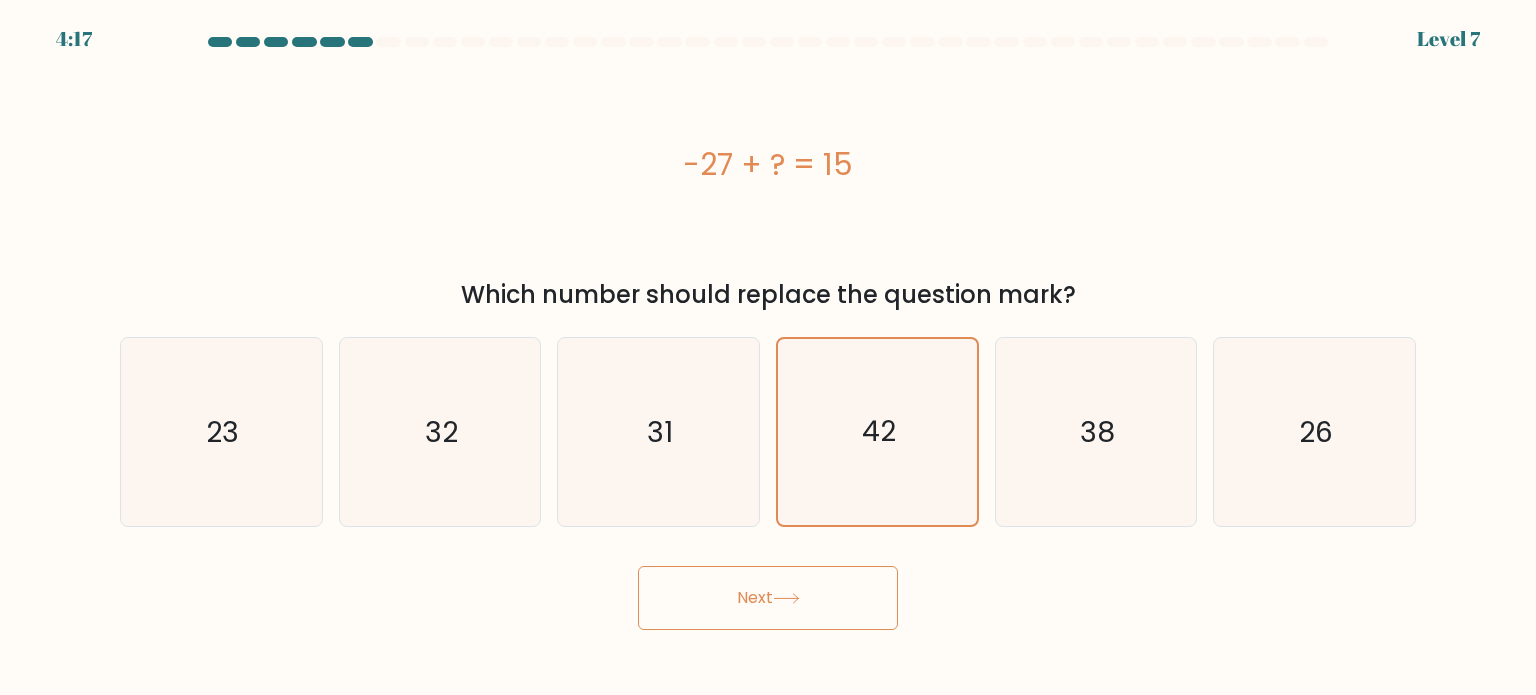 click on "Next" at bounding box center [768, 598] 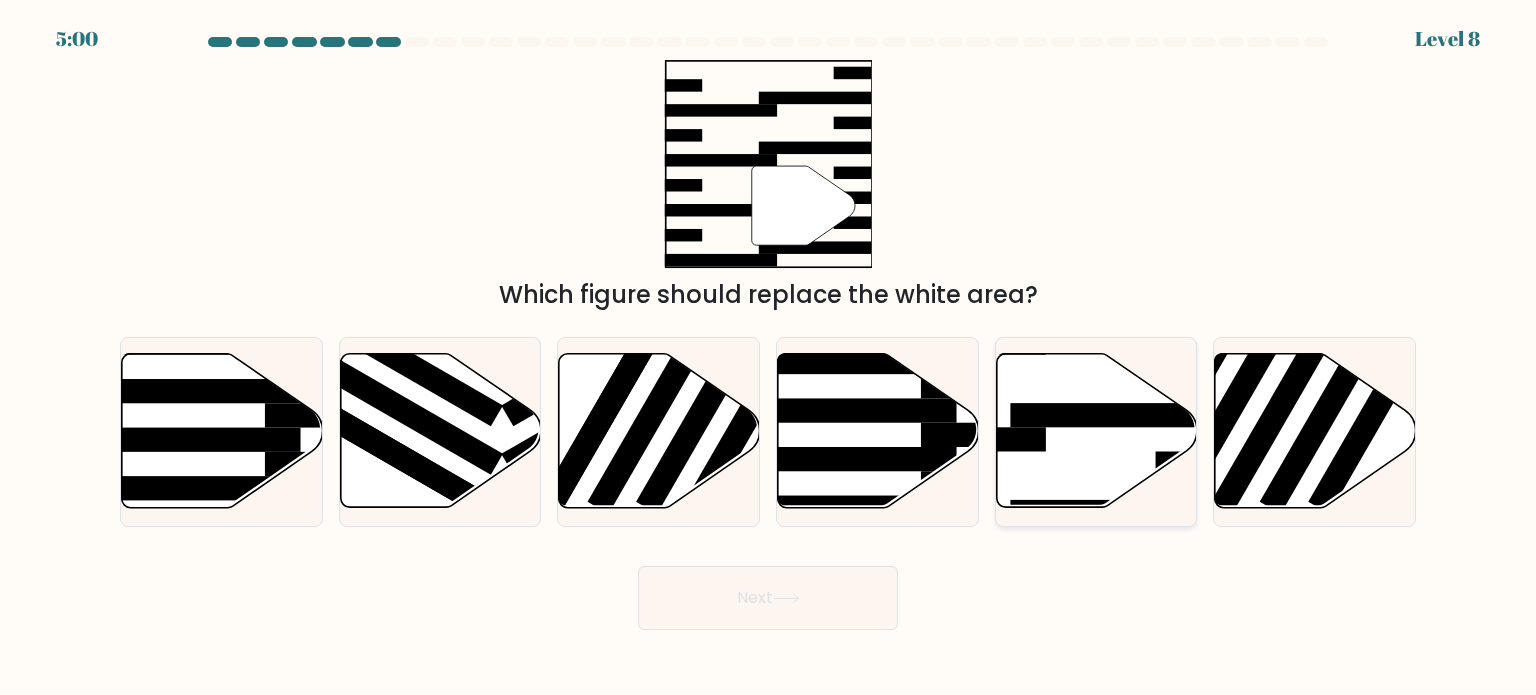 click 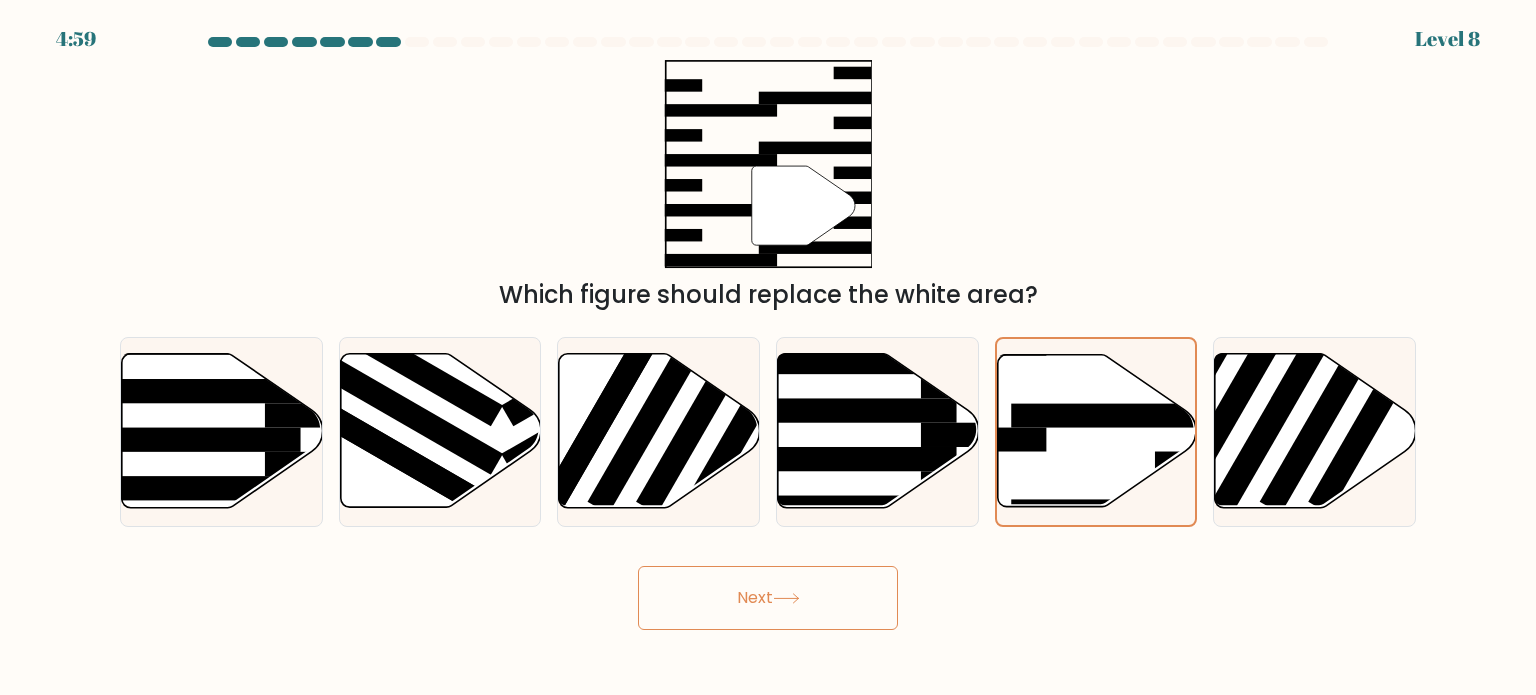 click on "Next" at bounding box center (768, 598) 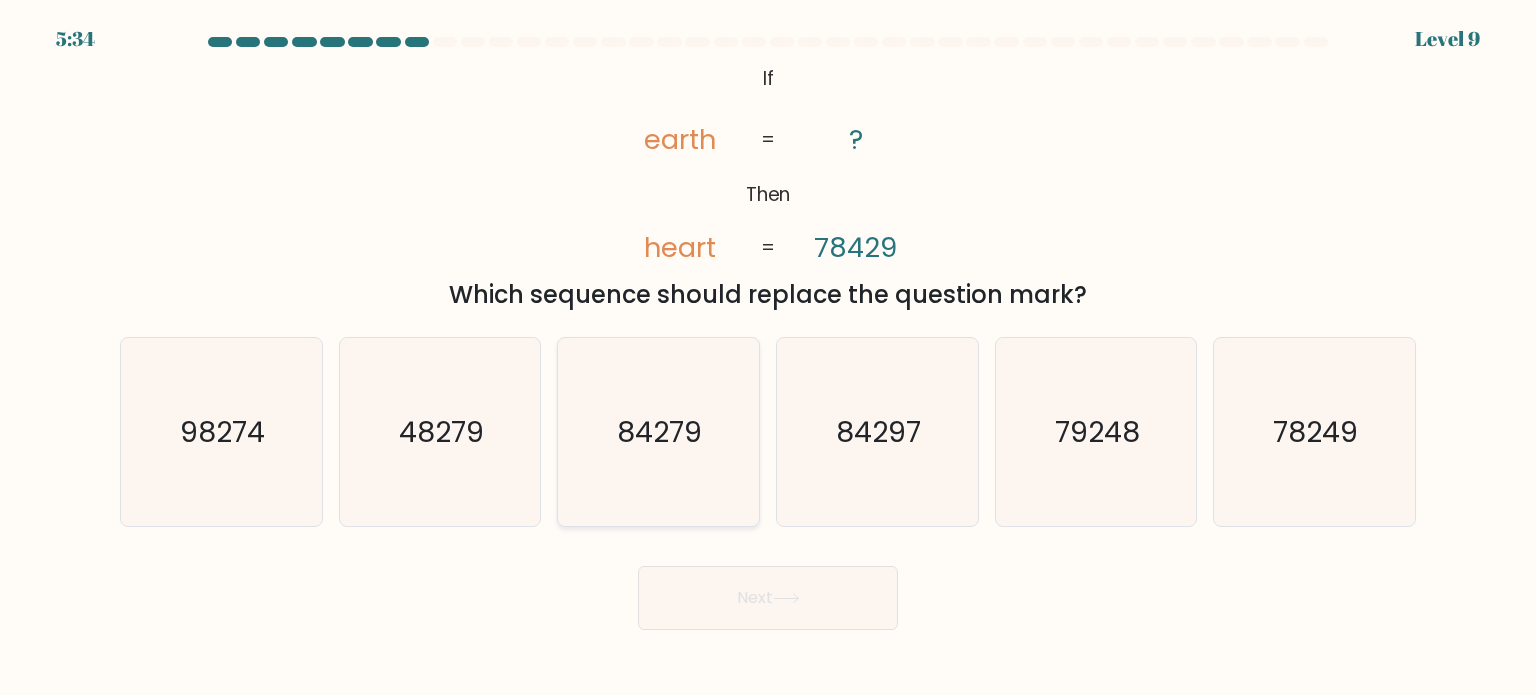 click on "84279" 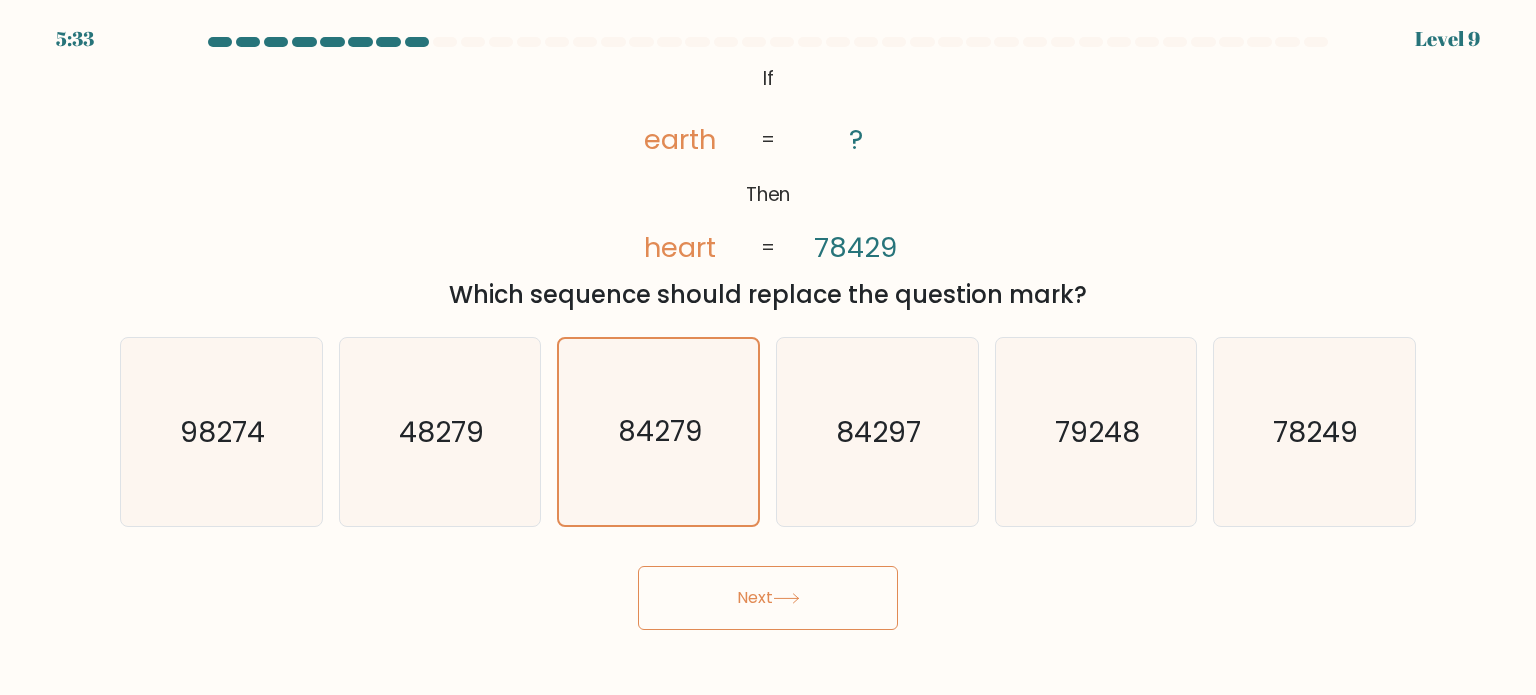 click 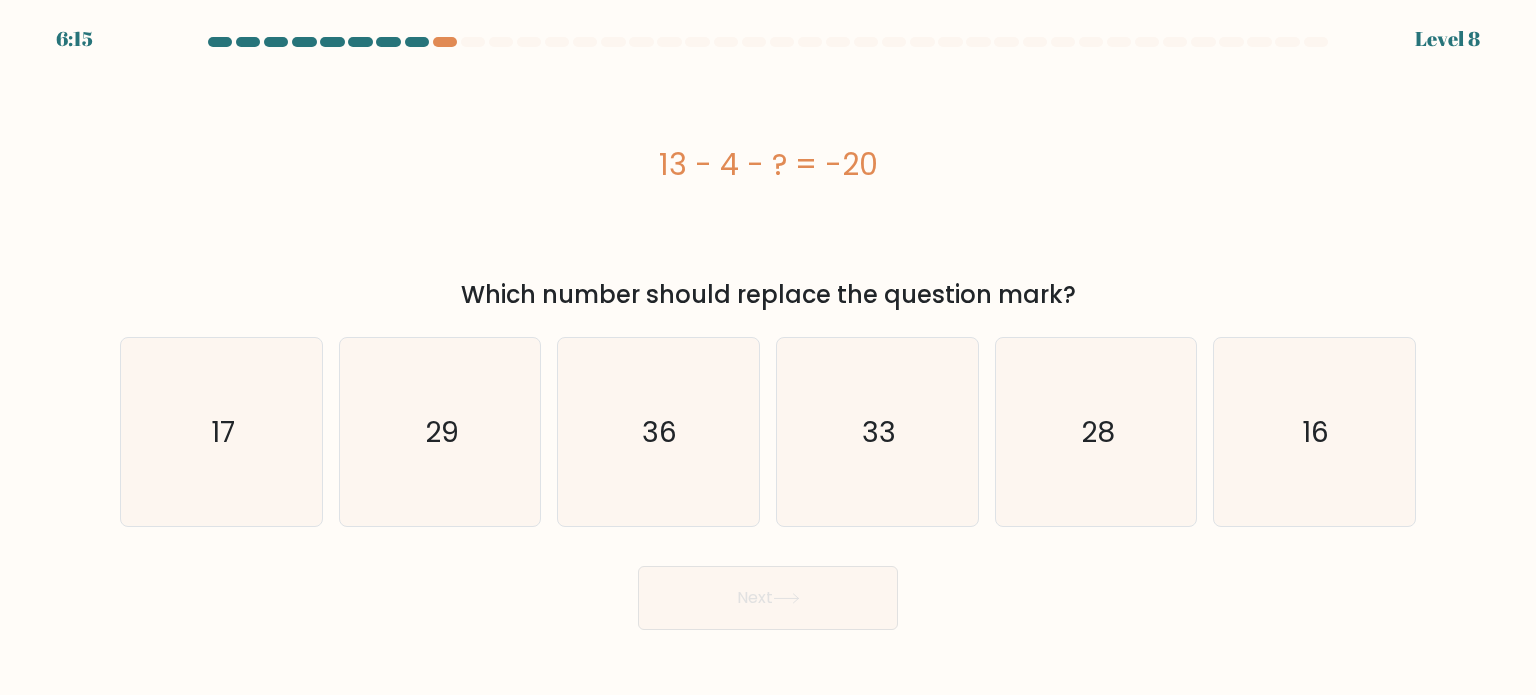 type 